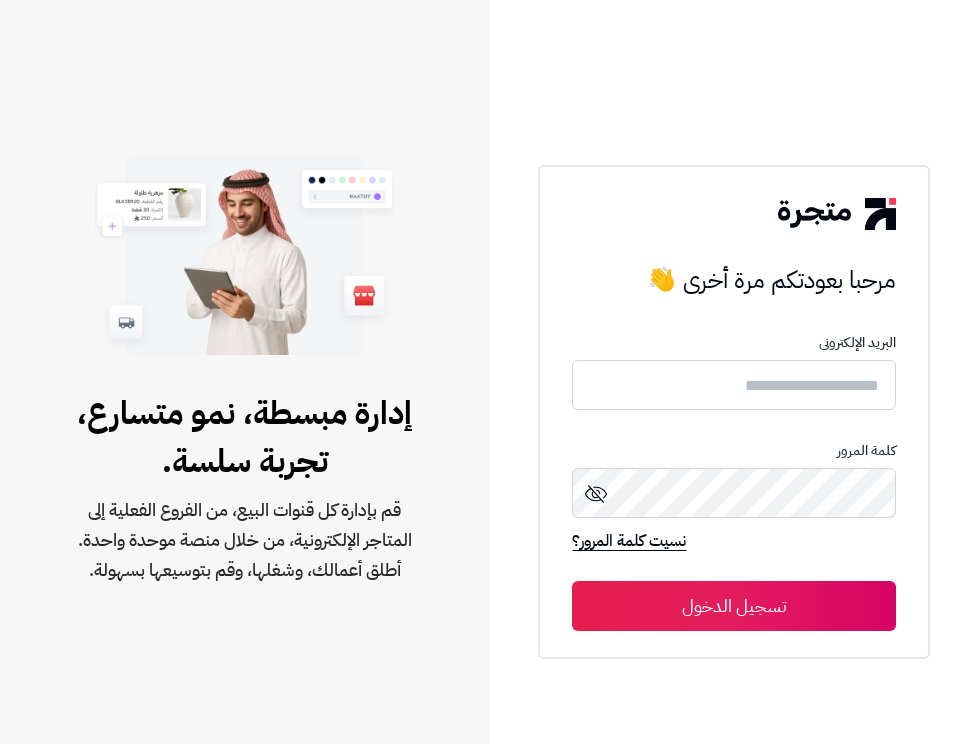scroll, scrollTop: 0, scrollLeft: 0, axis: both 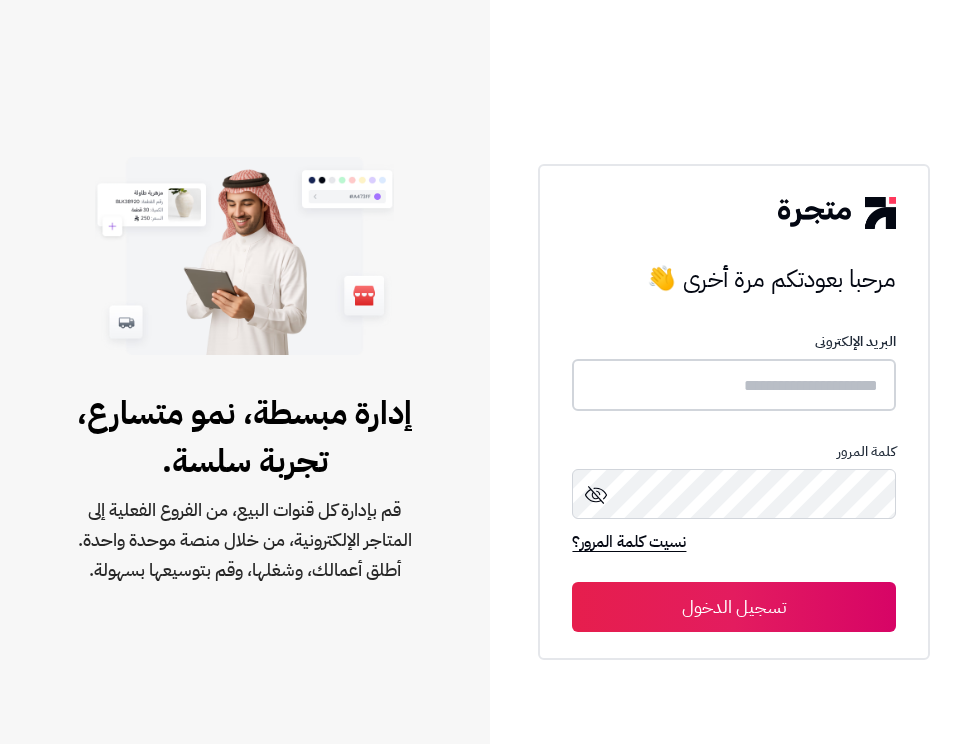 type on "**********" 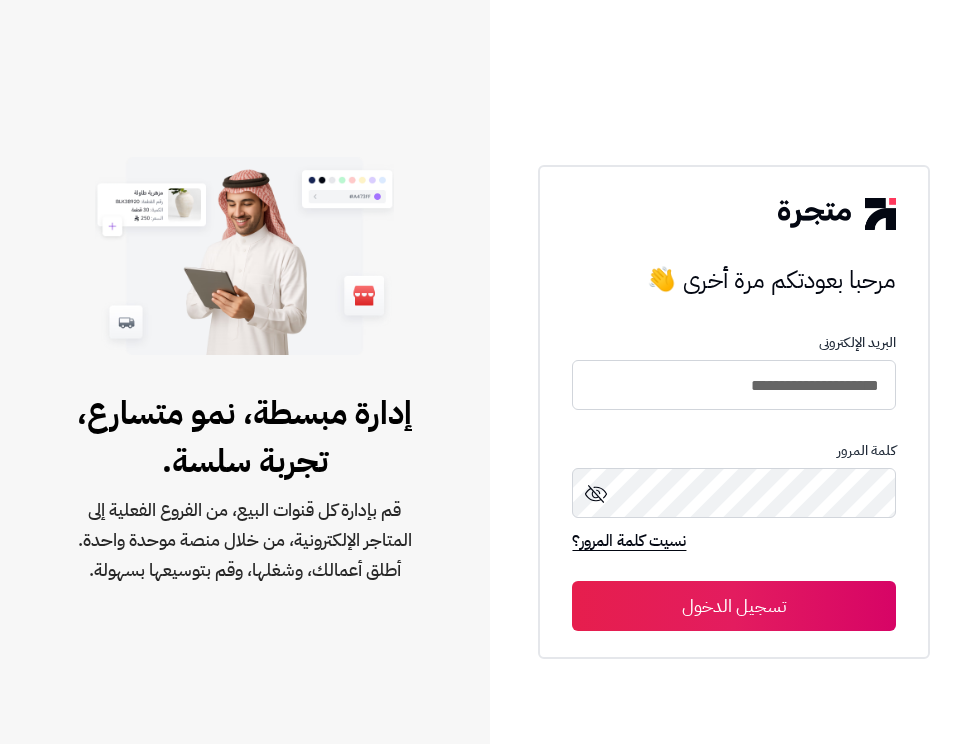 click on "تسجيل الدخول" at bounding box center [734, 606] 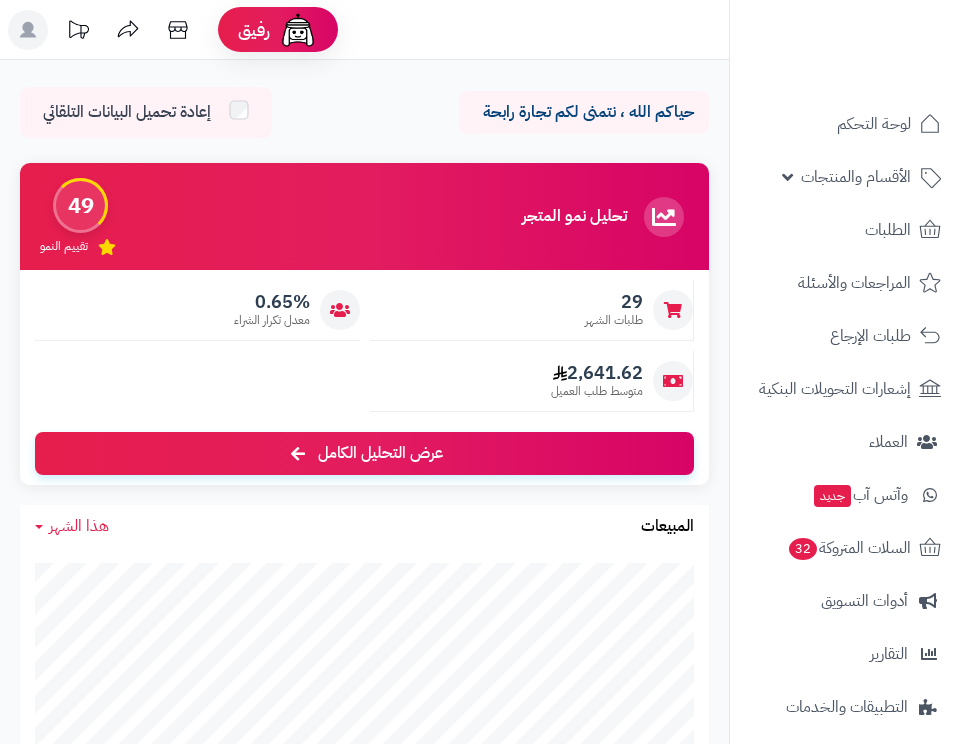 scroll, scrollTop: 0, scrollLeft: 0, axis: both 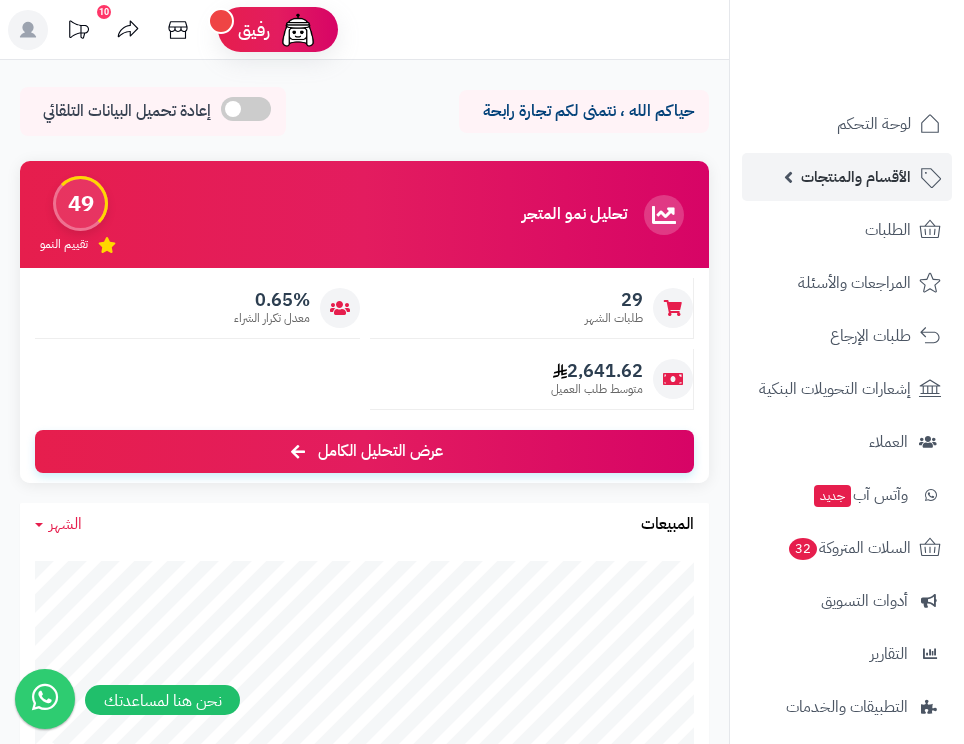 click on "الأقسام والمنتجات" at bounding box center (856, 177) 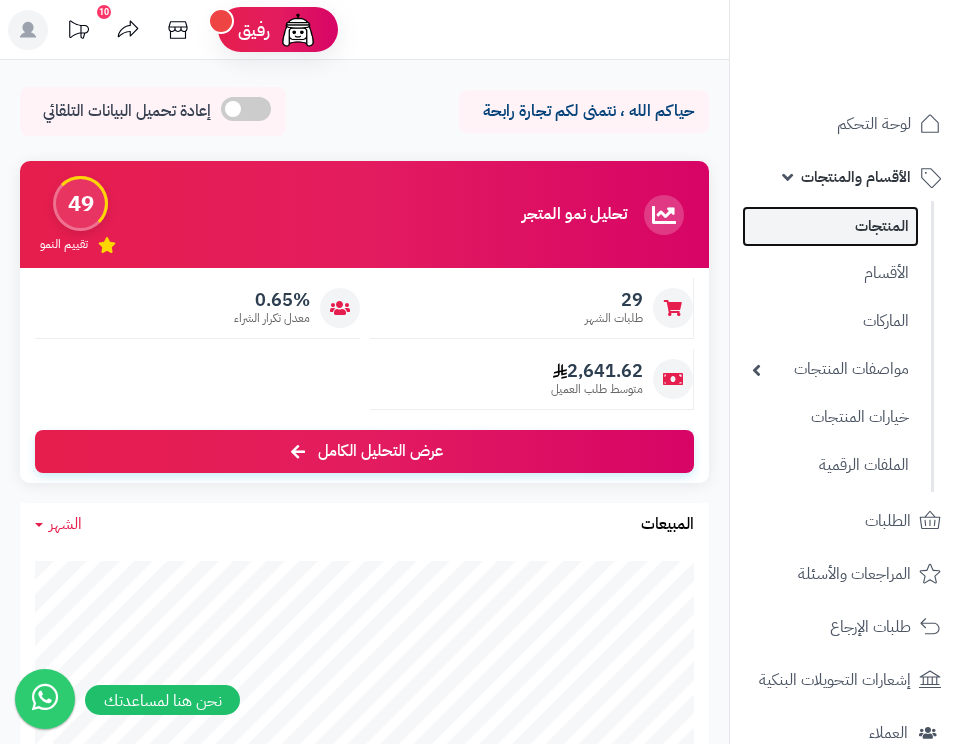 click on "المنتجات" at bounding box center (830, 226) 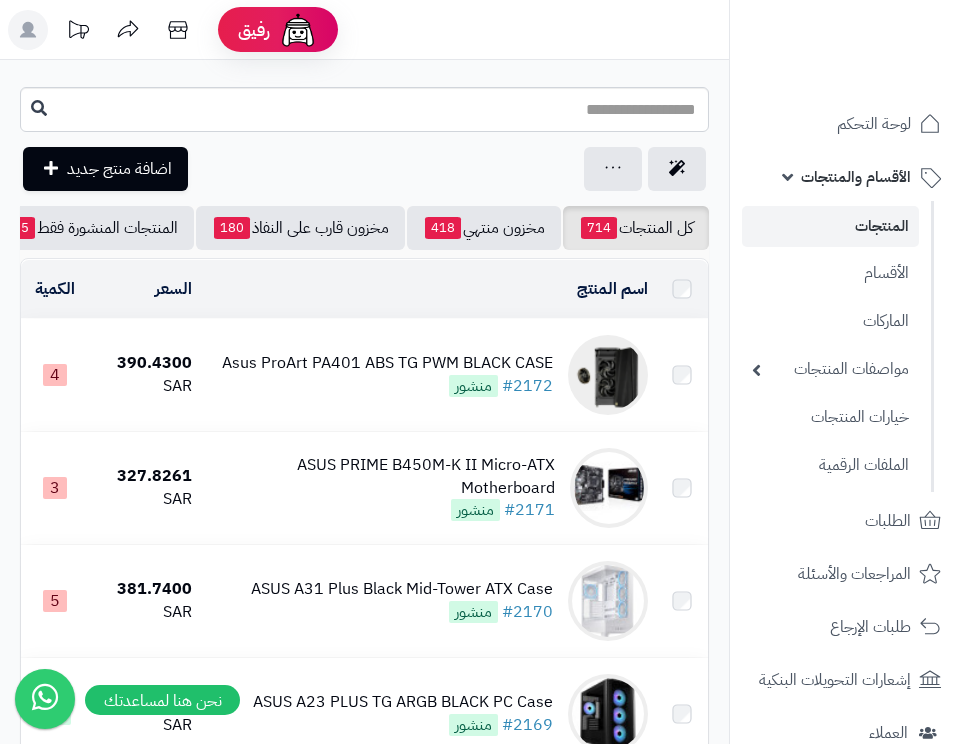 scroll, scrollTop: 0, scrollLeft: 0, axis: both 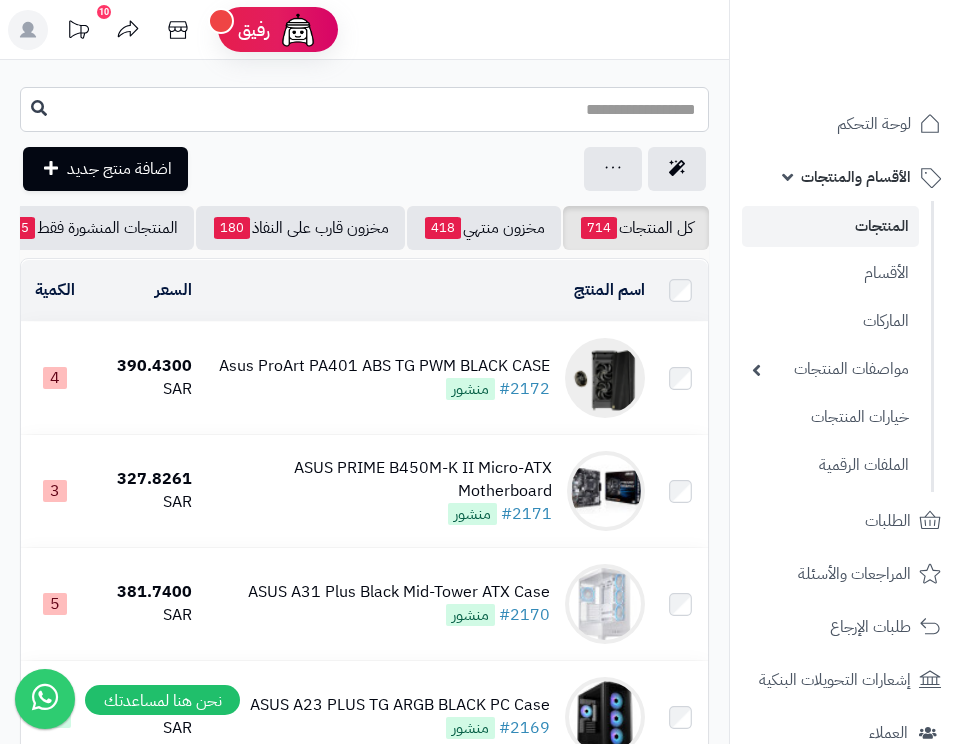 click at bounding box center [364, 109] 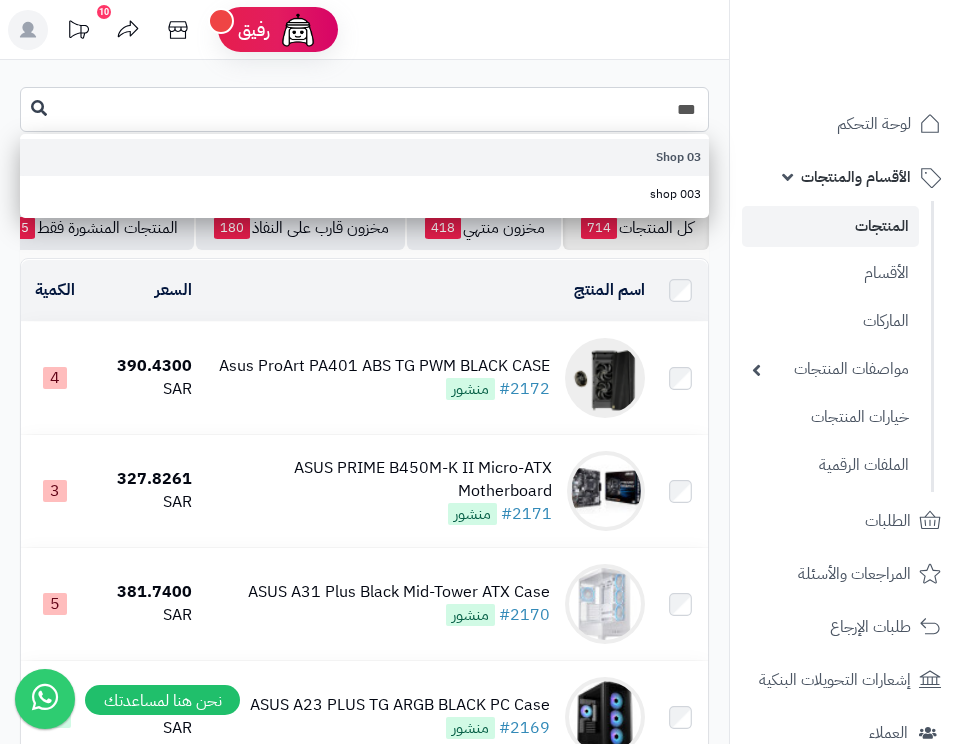 type on "***" 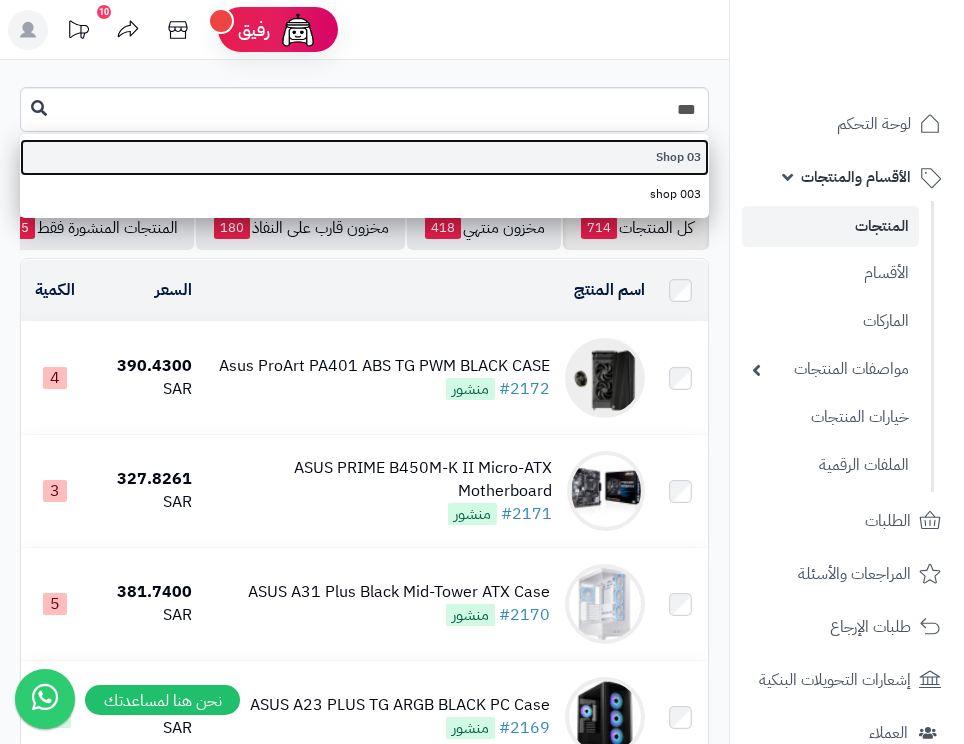 click on "03 Shop" at bounding box center [364, 157] 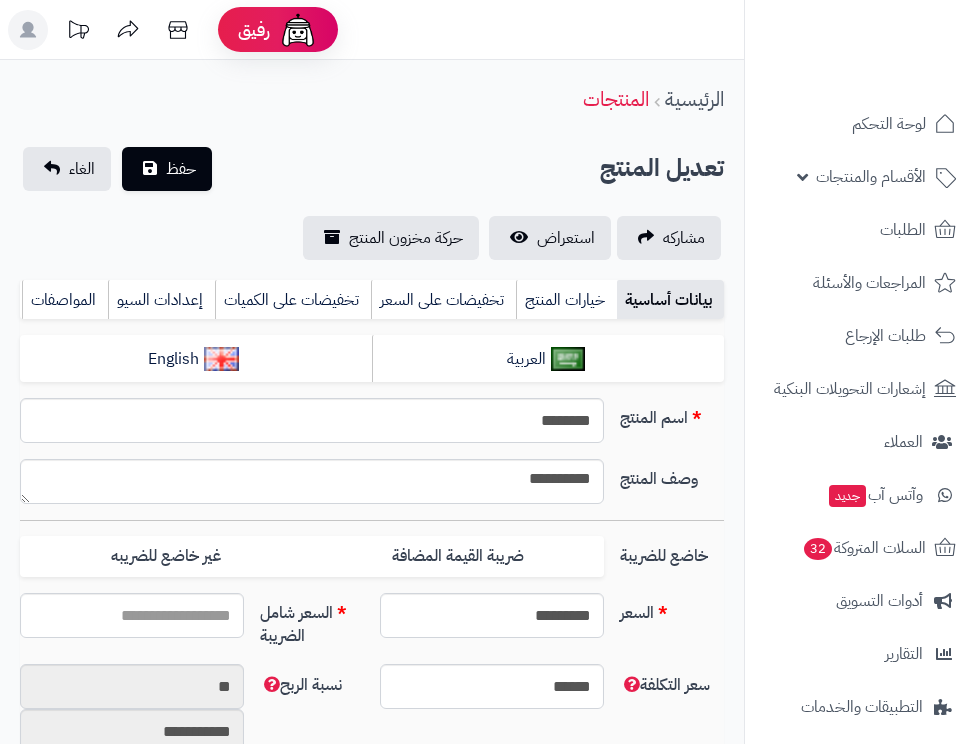 select 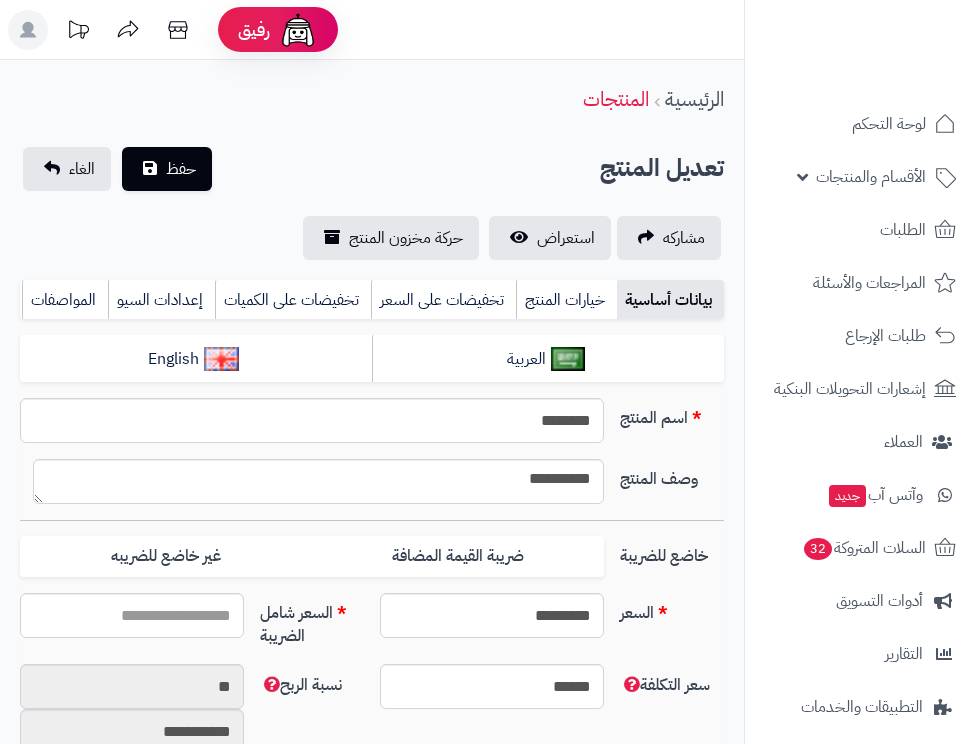 type on "*******" 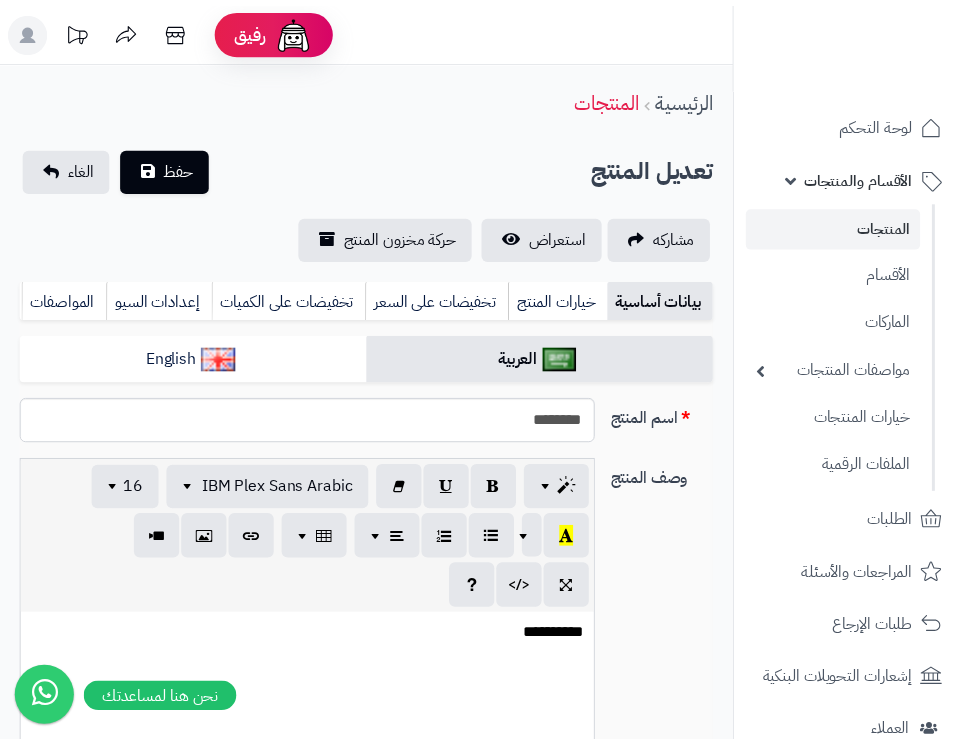 scroll, scrollTop: 0, scrollLeft: 0, axis: both 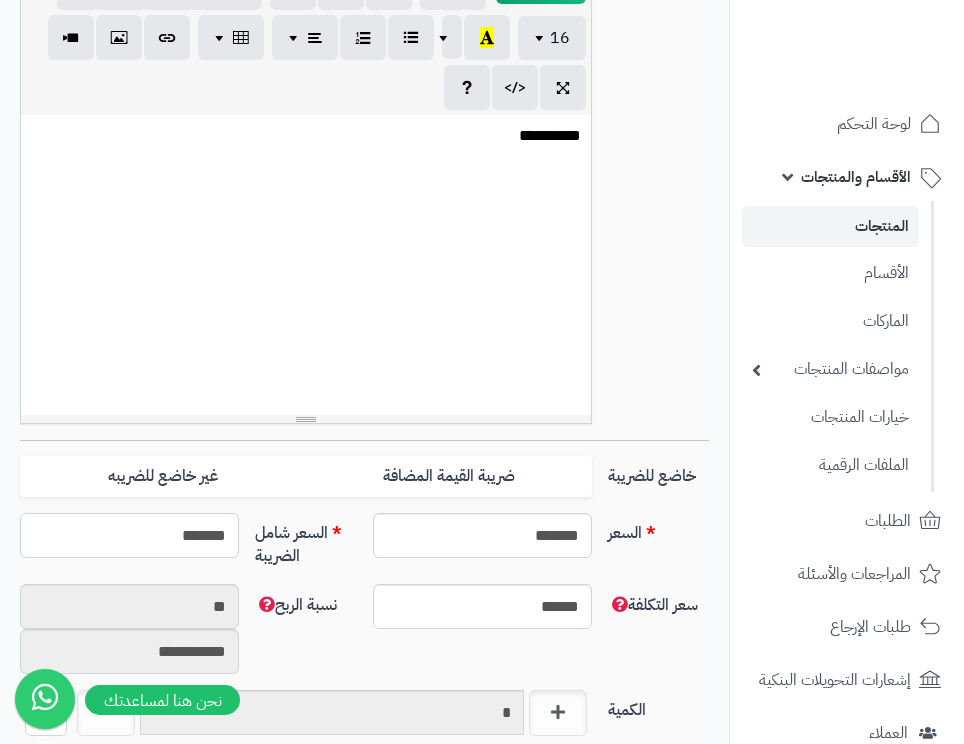 drag, startPoint x: 133, startPoint y: 553, endPoint x: 344, endPoint y: 509, distance: 215.53886 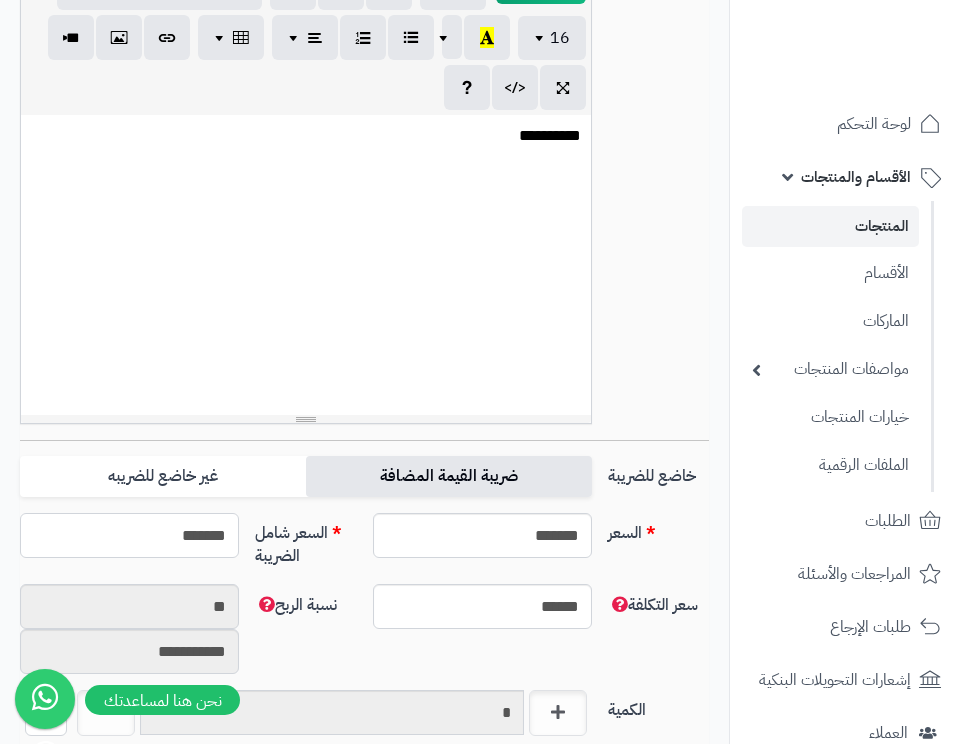 click on "السعر
*******
اختار الضريبة اولا لحساب السعر
السعر شامل الضريبة
*******" at bounding box center (364, 548) 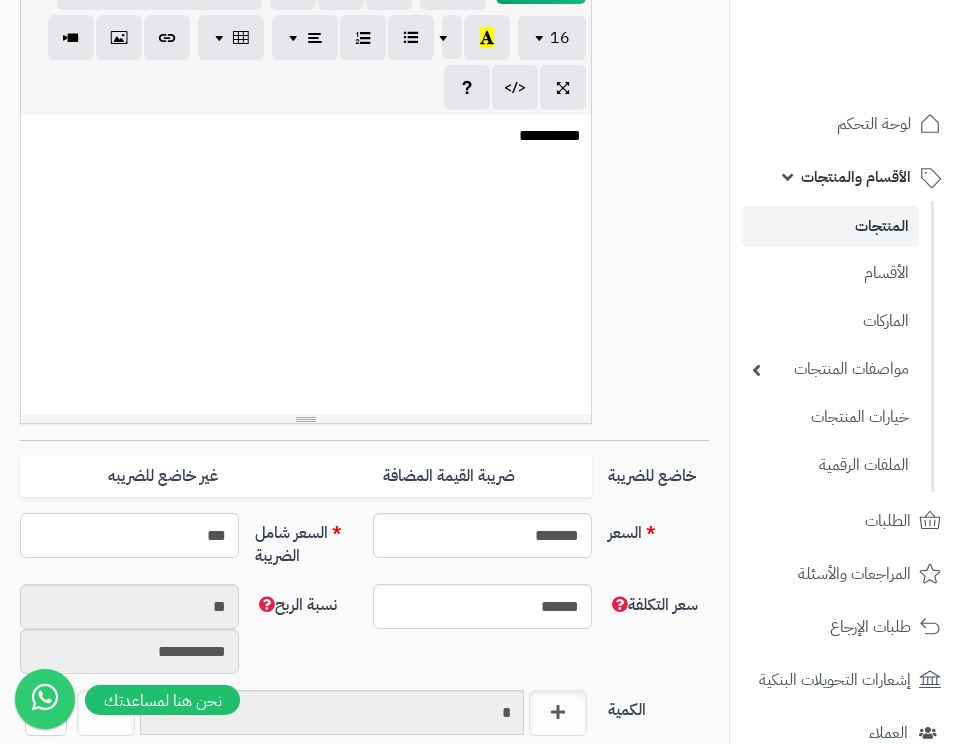 type on "****" 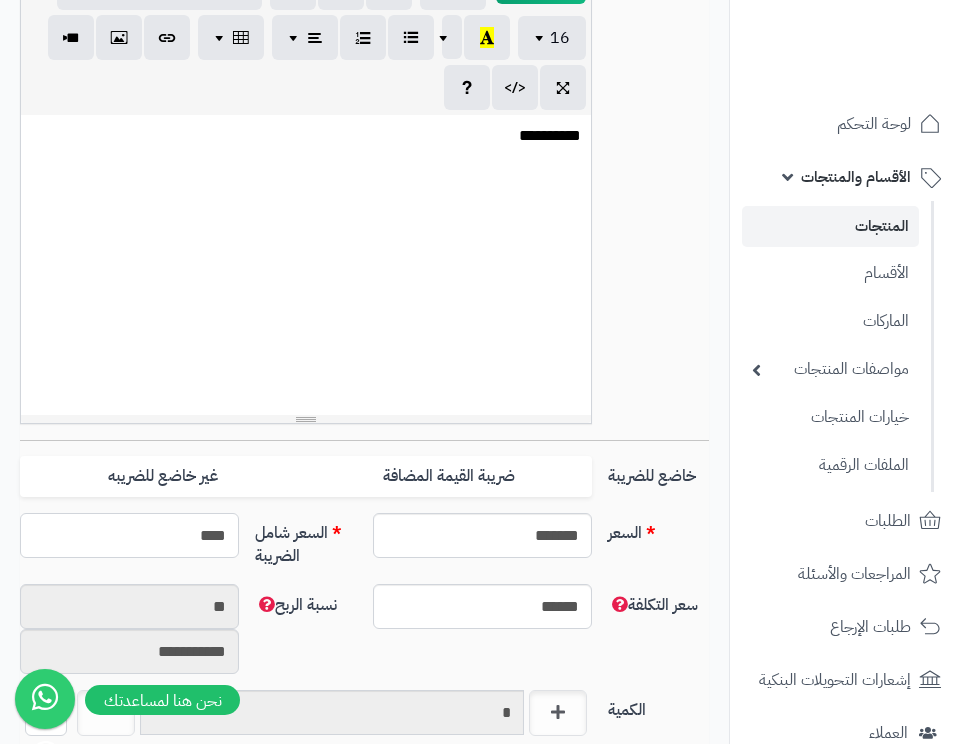 type on "**********" 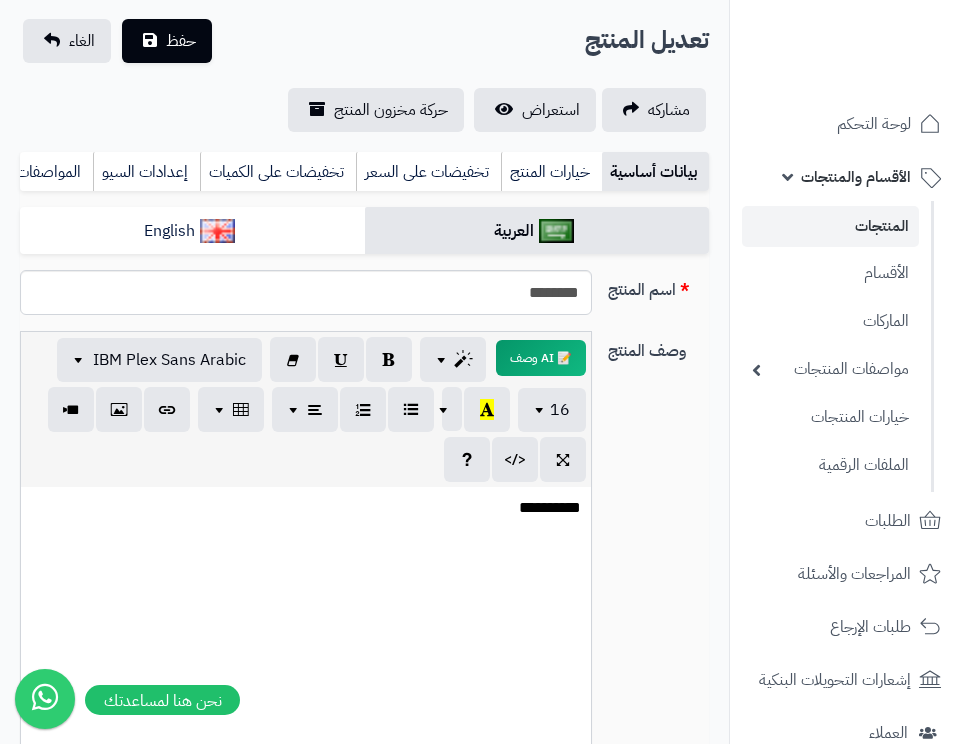 scroll, scrollTop: 100, scrollLeft: 0, axis: vertical 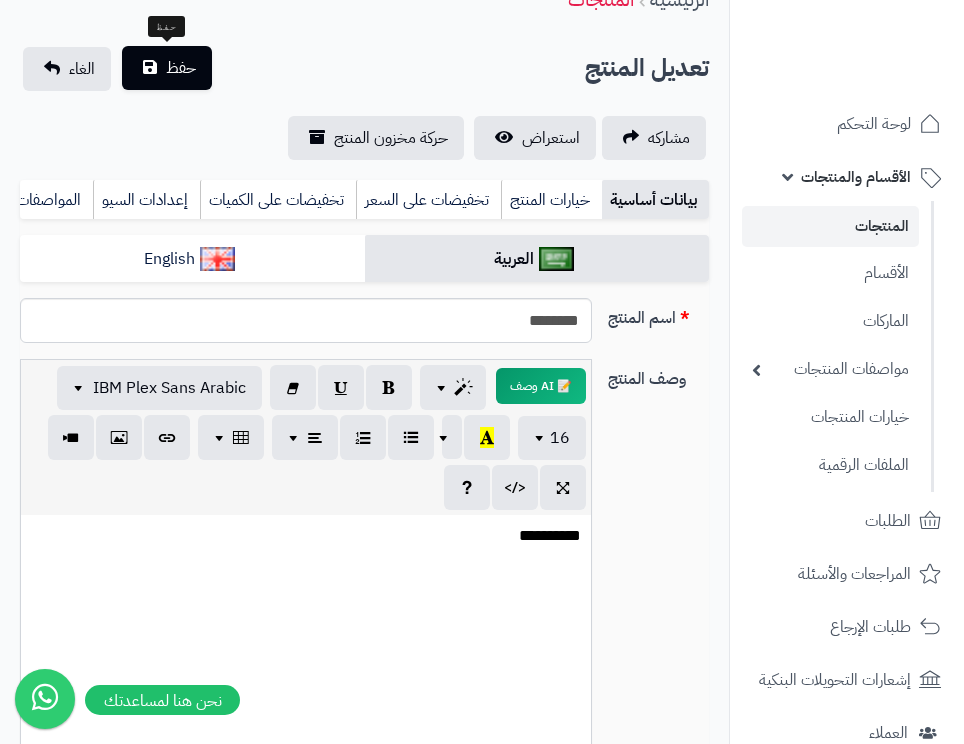 type on "****" 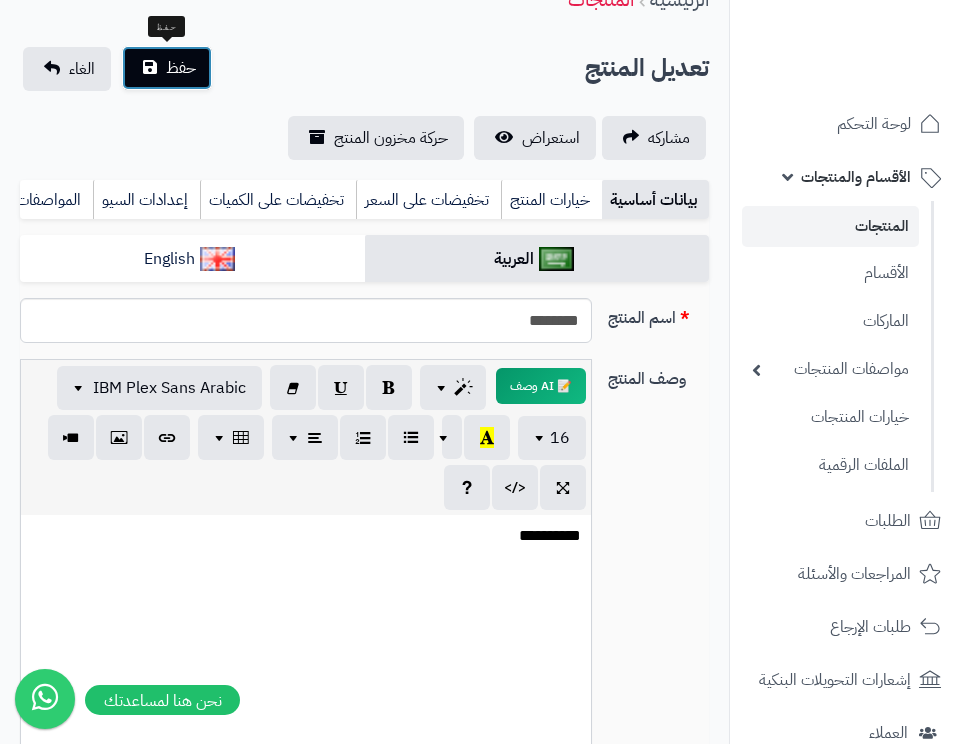 click on "حفظ" at bounding box center [181, 68] 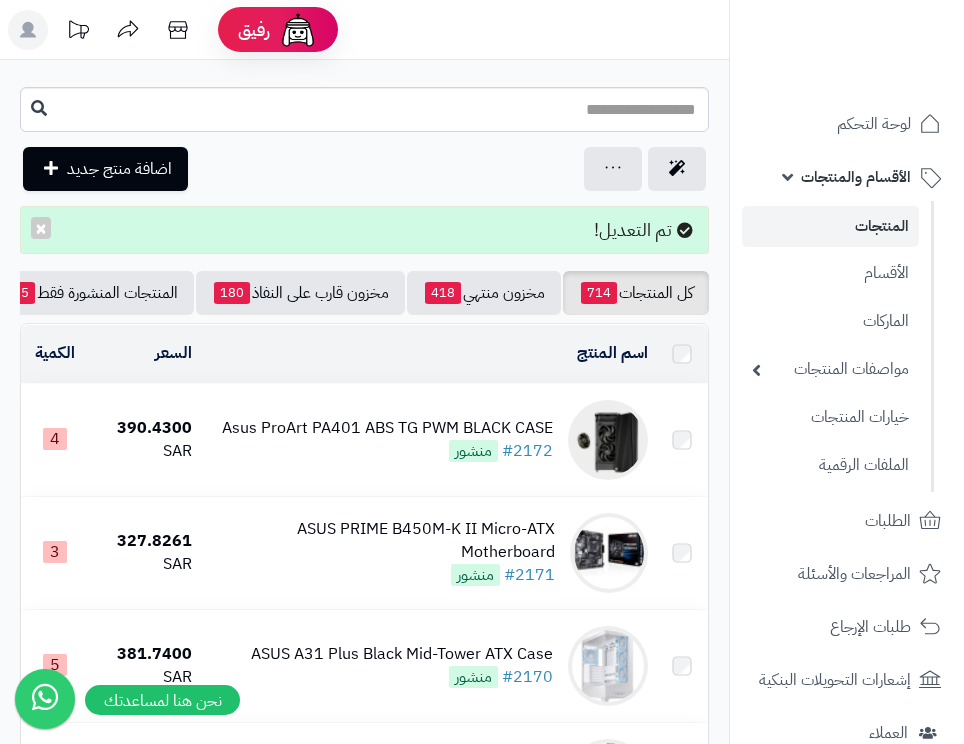 scroll, scrollTop: 0, scrollLeft: 0, axis: both 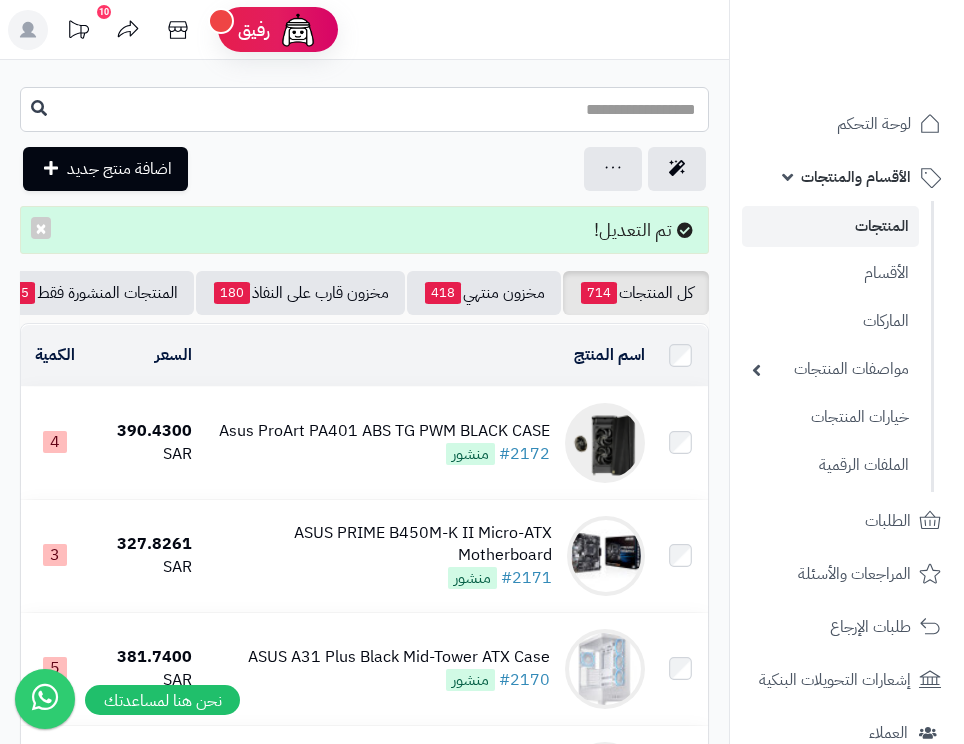 click at bounding box center (364, 109) 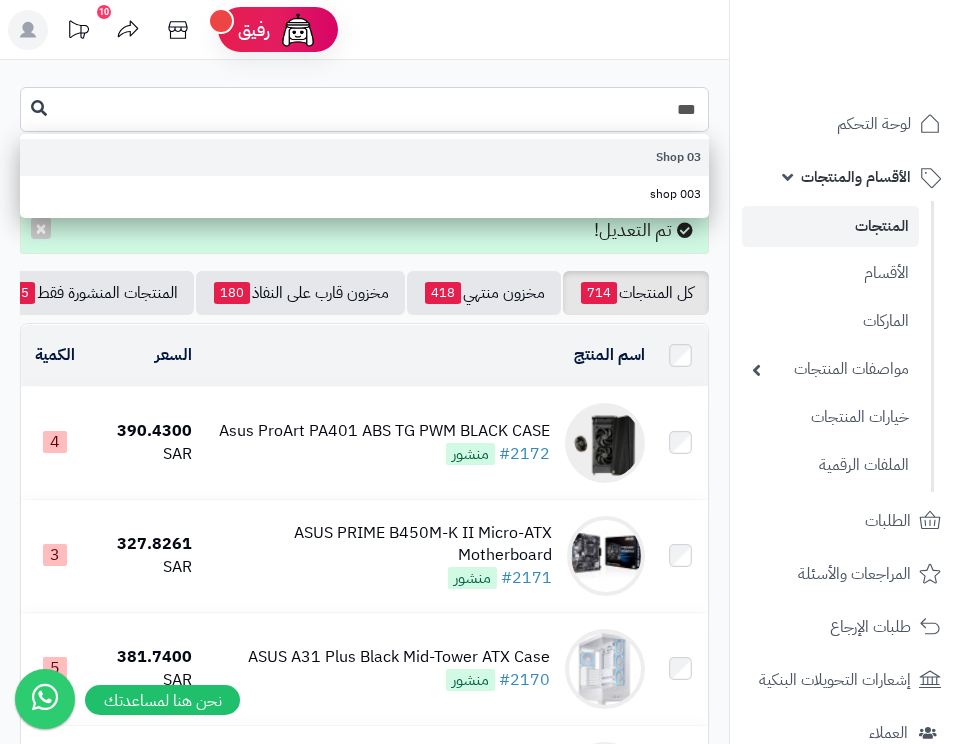 type on "***" 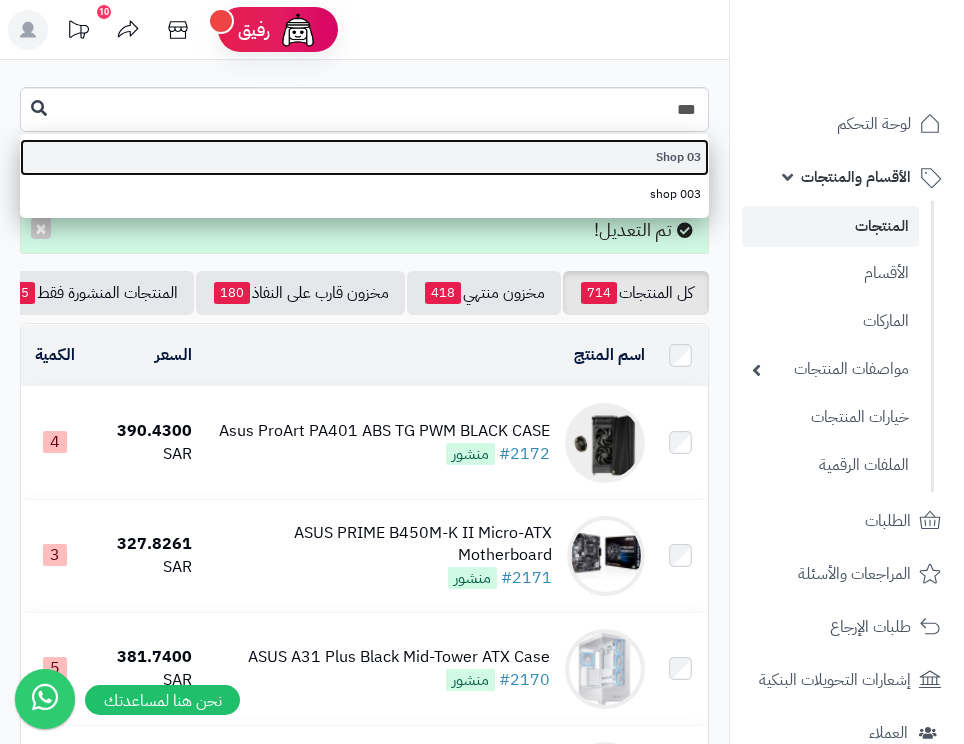 click on "03 Shop" at bounding box center (364, 157) 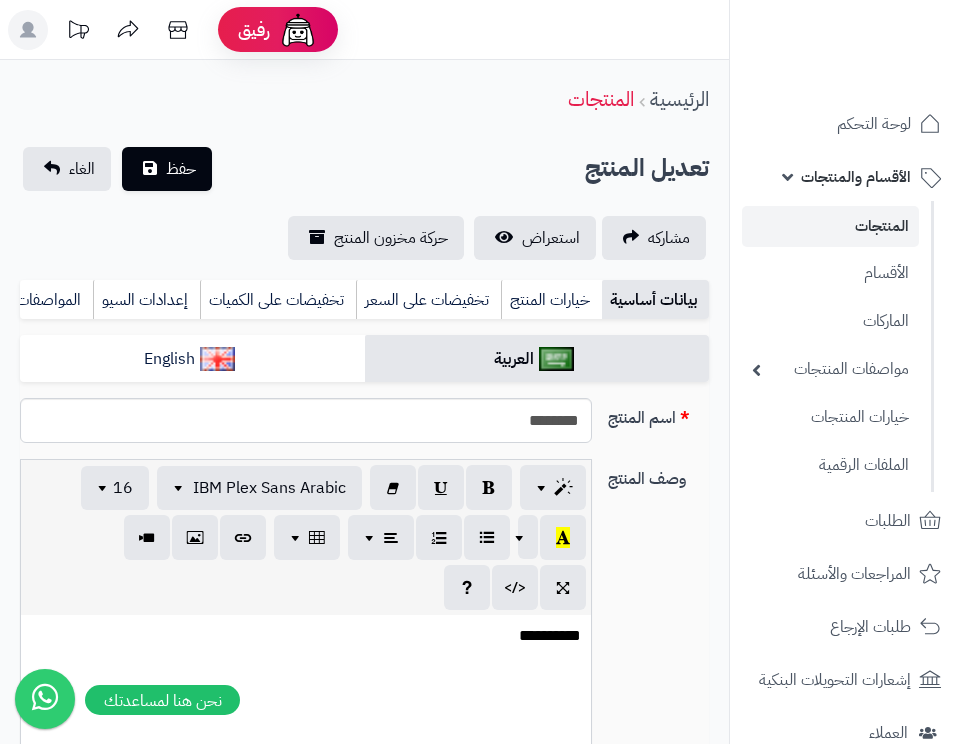 select 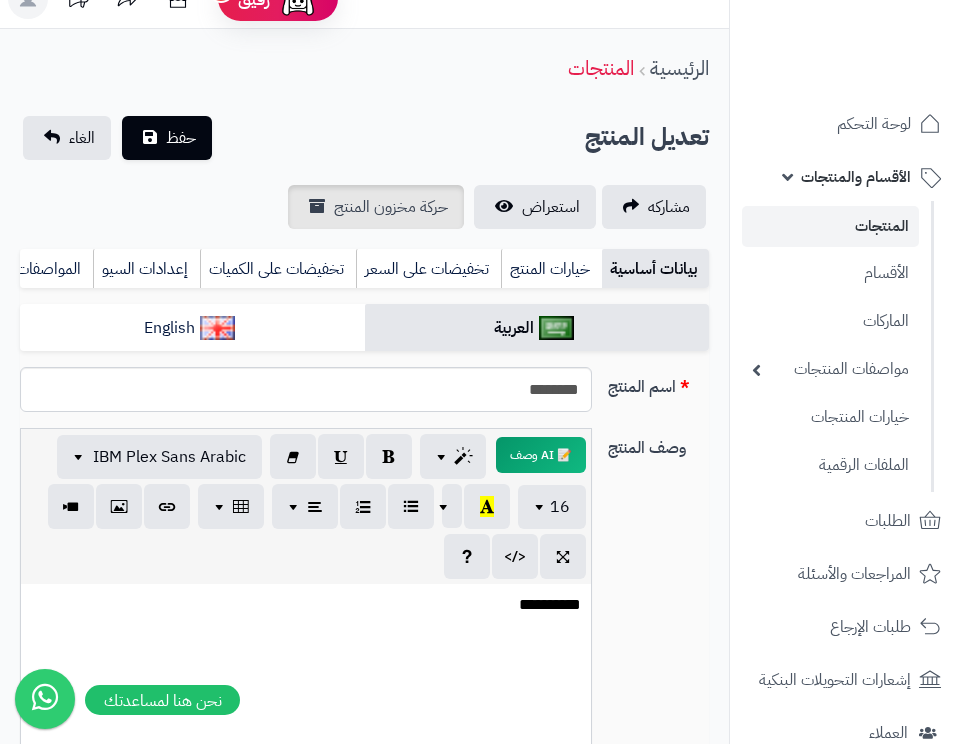 scroll, scrollTop: 0, scrollLeft: 0, axis: both 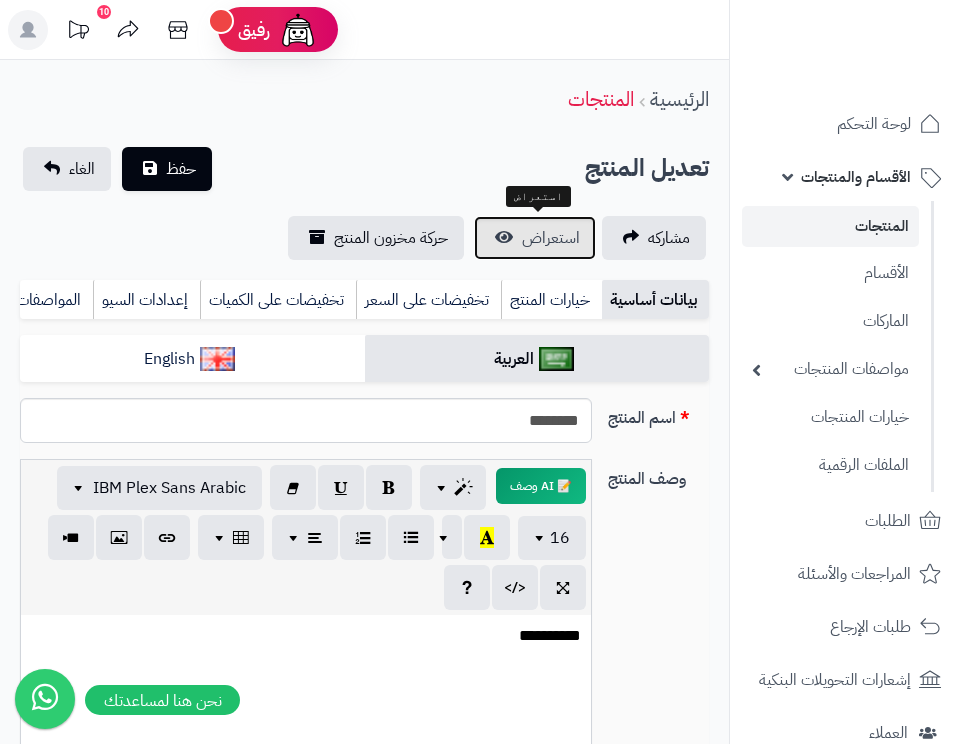click on "استعراض" at bounding box center [551, 238] 